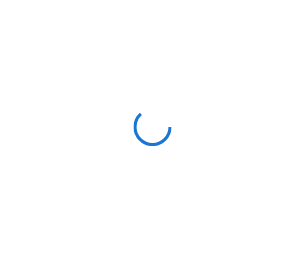scroll, scrollTop: 0, scrollLeft: 0, axis: both 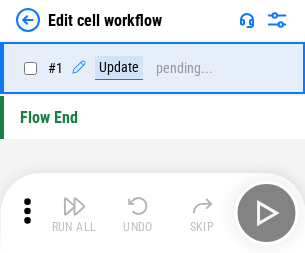 click at bounding box center (74, 206) 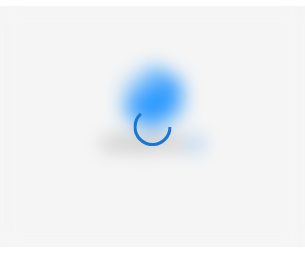 scroll, scrollTop: 0, scrollLeft: 0, axis: both 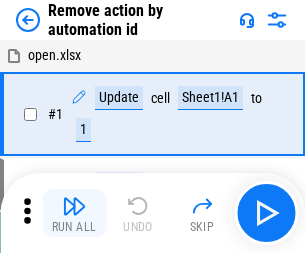 click at bounding box center (74, 206) 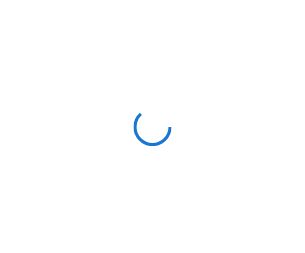 scroll, scrollTop: 0, scrollLeft: 0, axis: both 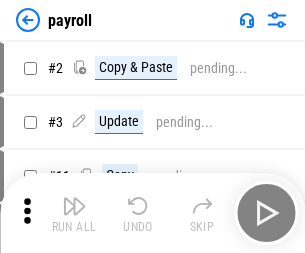 click at bounding box center (74, 206) 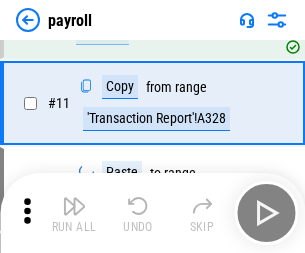 scroll, scrollTop: 247, scrollLeft: 0, axis: vertical 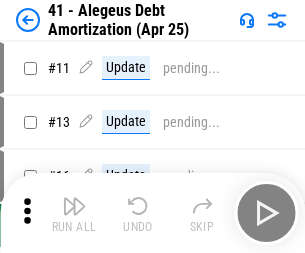 click at bounding box center [74, 206] 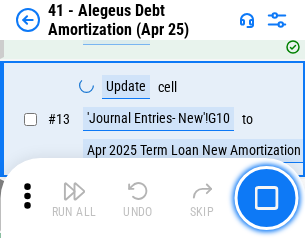 scroll, scrollTop: 247, scrollLeft: 0, axis: vertical 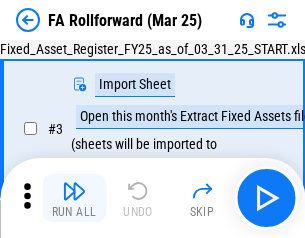 click at bounding box center (74, 191) 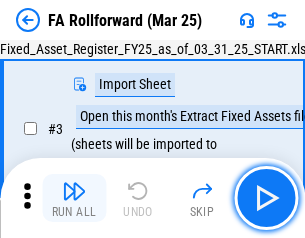scroll, scrollTop: 184, scrollLeft: 0, axis: vertical 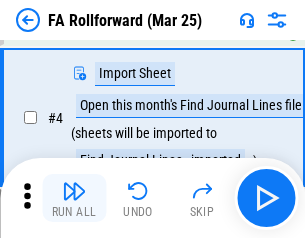 click at bounding box center (74, 191) 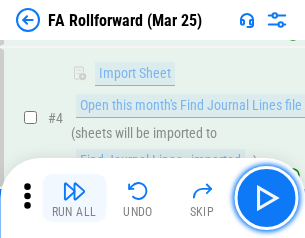 scroll, scrollTop: 313, scrollLeft: 0, axis: vertical 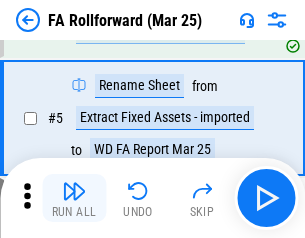 click at bounding box center [74, 191] 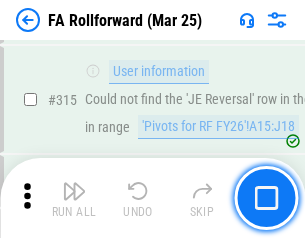 scroll, scrollTop: 9517, scrollLeft: 0, axis: vertical 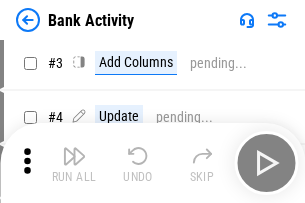 click at bounding box center (74, 156) 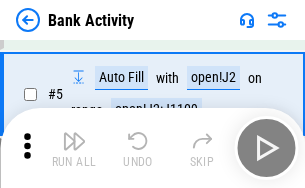 scroll, scrollTop: 106, scrollLeft: 0, axis: vertical 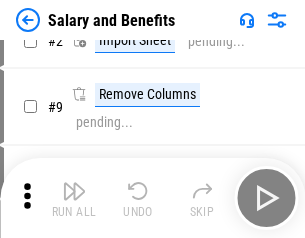 click at bounding box center (74, 191) 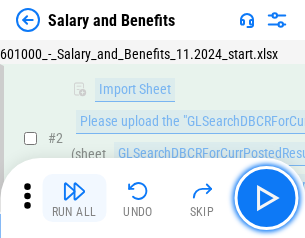 scroll, scrollTop: 145, scrollLeft: 0, axis: vertical 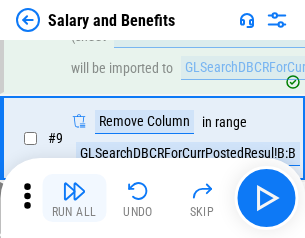 click at bounding box center (74, 191) 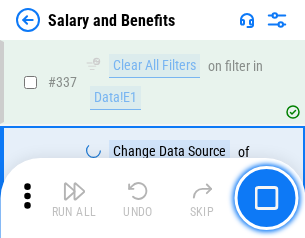 scroll, scrollTop: 9364, scrollLeft: 0, axis: vertical 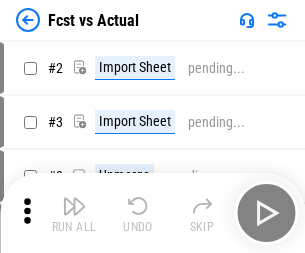 click at bounding box center (74, 206) 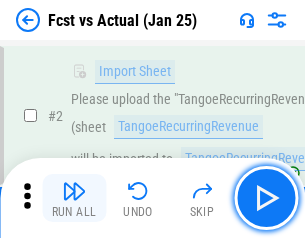 scroll, scrollTop: 187, scrollLeft: 0, axis: vertical 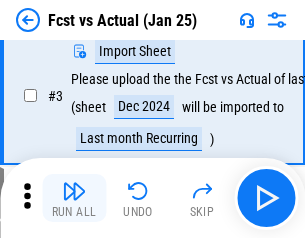 click at bounding box center [74, 191] 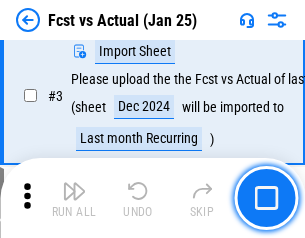 scroll, scrollTop: 300, scrollLeft: 0, axis: vertical 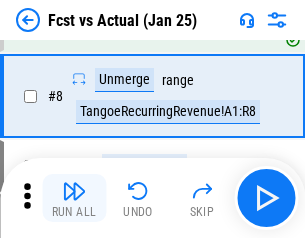 click at bounding box center [74, 191] 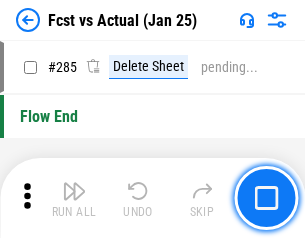 scroll, scrollTop: 9465, scrollLeft: 0, axis: vertical 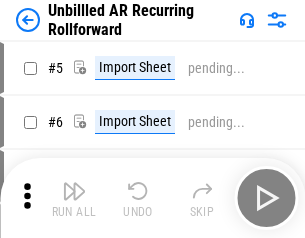 click at bounding box center [74, 191] 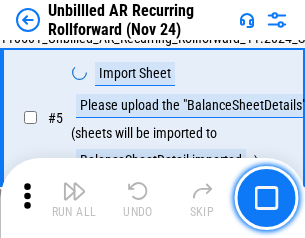 scroll, scrollTop: 188, scrollLeft: 0, axis: vertical 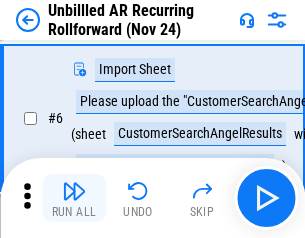 click at bounding box center [74, 191] 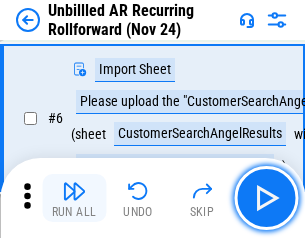 scroll, scrollTop: 322, scrollLeft: 0, axis: vertical 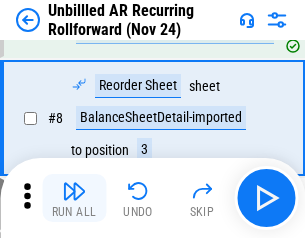 click at bounding box center [74, 191] 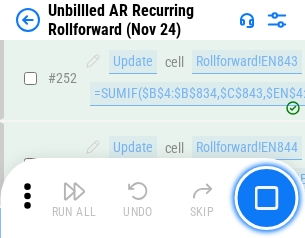 scroll, scrollTop: 6793, scrollLeft: 0, axis: vertical 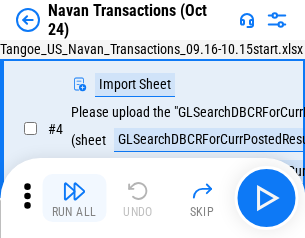 click at bounding box center (74, 191) 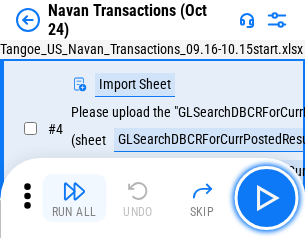 scroll, scrollTop: 172, scrollLeft: 0, axis: vertical 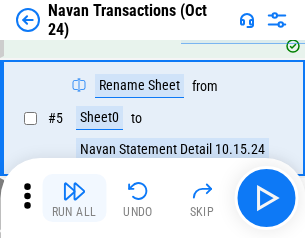 click at bounding box center [74, 191] 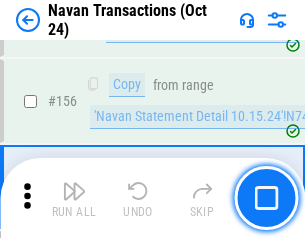 scroll, scrollTop: 6484, scrollLeft: 0, axis: vertical 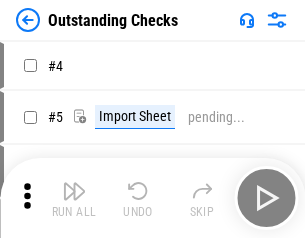 click at bounding box center (74, 191) 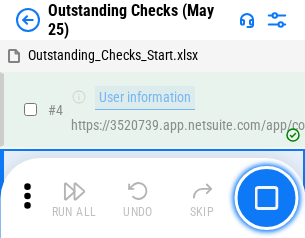 scroll, scrollTop: 209, scrollLeft: 0, axis: vertical 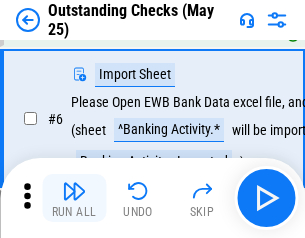 click at bounding box center [74, 191] 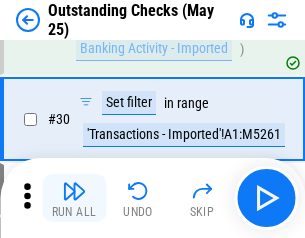 click at bounding box center (74, 191) 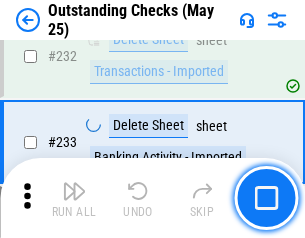 scroll, scrollTop: 6073, scrollLeft: 0, axis: vertical 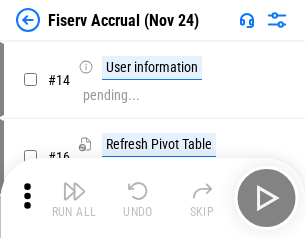 click at bounding box center [74, 191] 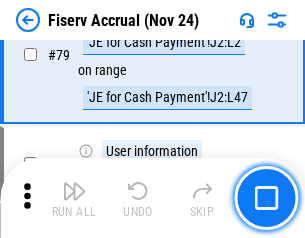 scroll, scrollTop: 2628, scrollLeft: 0, axis: vertical 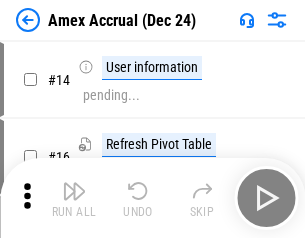 click at bounding box center (74, 191) 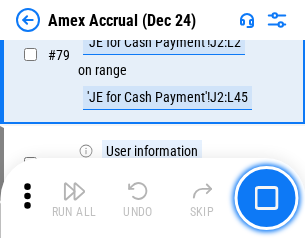 scroll, scrollTop: 2596, scrollLeft: 0, axis: vertical 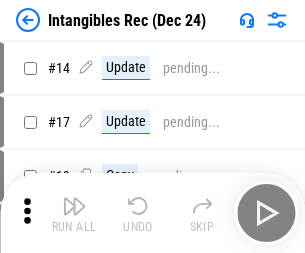click at bounding box center (74, 206) 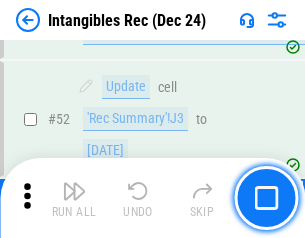 scroll, scrollTop: 779, scrollLeft: 0, axis: vertical 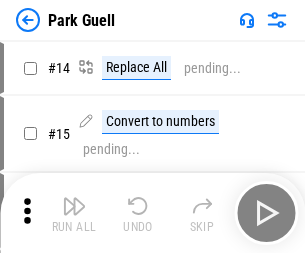 click at bounding box center (74, 206) 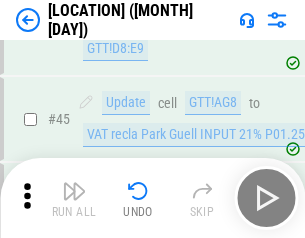 scroll, scrollTop: 2501, scrollLeft: 0, axis: vertical 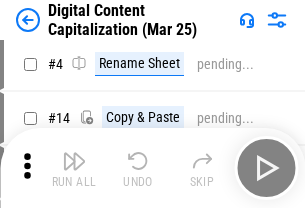 click at bounding box center [74, 161] 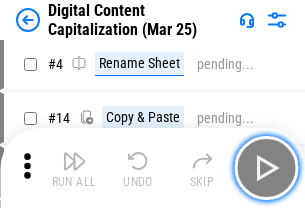 scroll, scrollTop: 187, scrollLeft: 0, axis: vertical 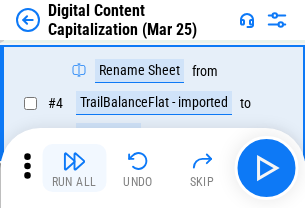 click at bounding box center [74, 161] 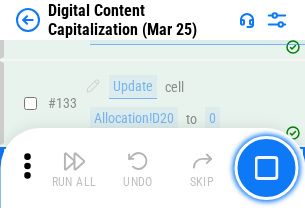 scroll, scrollTop: 2121, scrollLeft: 0, axis: vertical 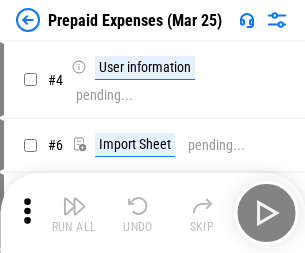 click at bounding box center [74, 206] 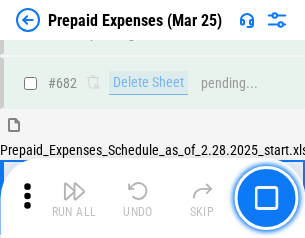 scroll, scrollTop: 5499, scrollLeft: 0, axis: vertical 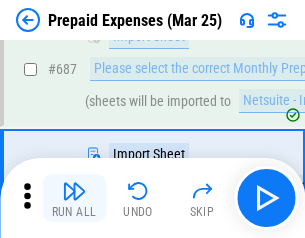 click at bounding box center (74, 191) 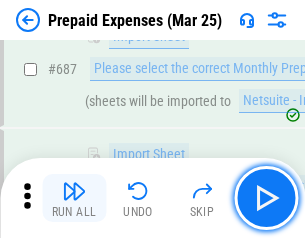 scroll, scrollTop: 5601, scrollLeft: 0, axis: vertical 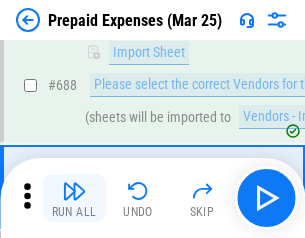 click at bounding box center [74, 191] 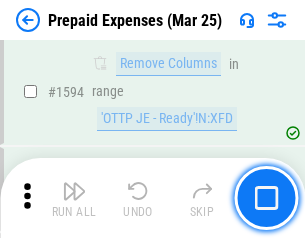 scroll, scrollTop: 19472, scrollLeft: 0, axis: vertical 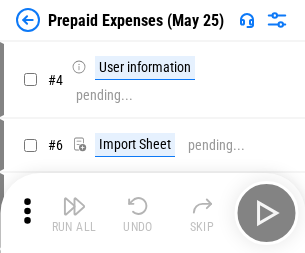 click at bounding box center (74, 206) 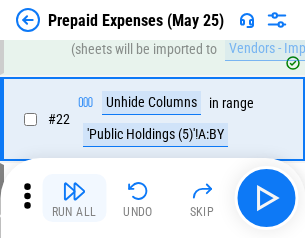 click at bounding box center [74, 191] 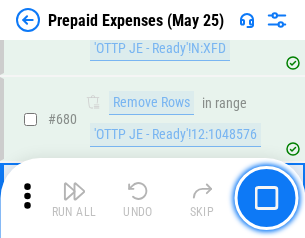 scroll, scrollTop: 6964, scrollLeft: 0, axis: vertical 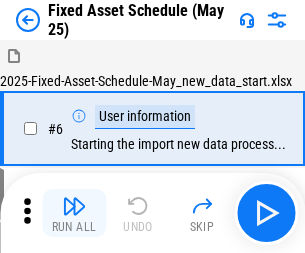 click at bounding box center [74, 206] 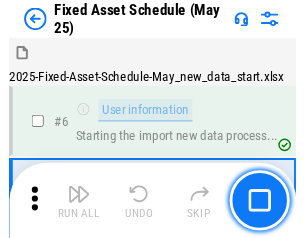 scroll, scrollTop: 210, scrollLeft: 0, axis: vertical 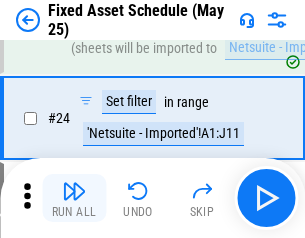 click at bounding box center (74, 191) 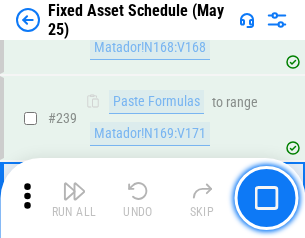 scroll, scrollTop: 6195, scrollLeft: 0, axis: vertical 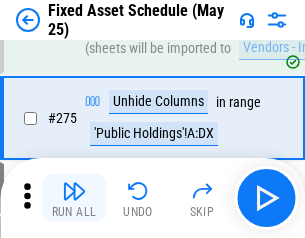 click at bounding box center (74, 191) 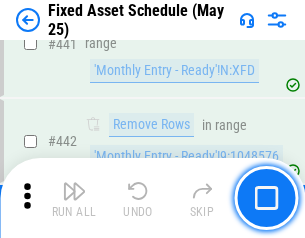 scroll, scrollTop: 8940, scrollLeft: 0, axis: vertical 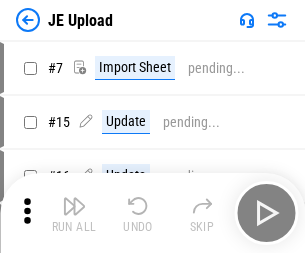 click at bounding box center (74, 206) 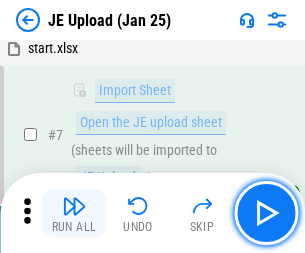 scroll, scrollTop: 145, scrollLeft: 0, axis: vertical 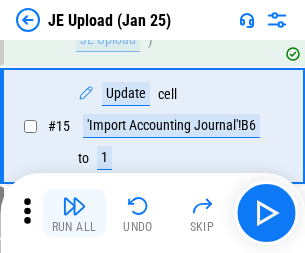 click at bounding box center (74, 206) 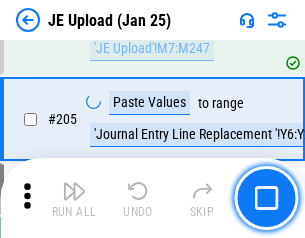 scroll, scrollTop: 4826, scrollLeft: 0, axis: vertical 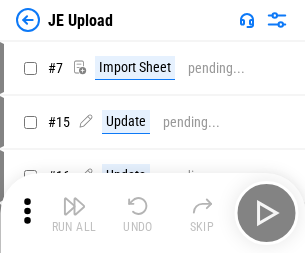 click at bounding box center [74, 206] 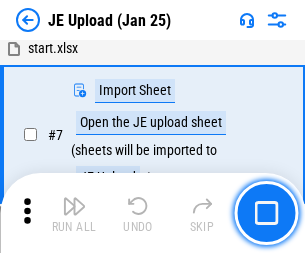 scroll, scrollTop: 145, scrollLeft: 0, axis: vertical 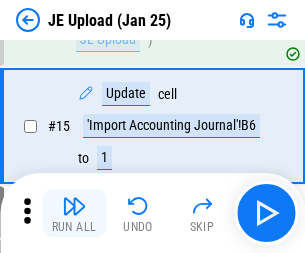 click at bounding box center (74, 206) 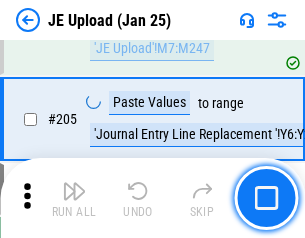 scroll, scrollTop: 4826, scrollLeft: 0, axis: vertical 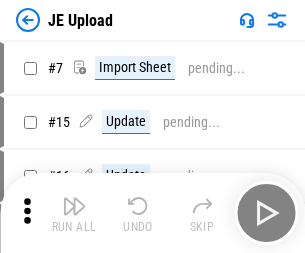 click at bounding box center [74, 206] 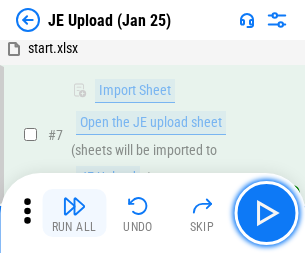 scroll, scrollTop: 145, scrollLeft: 0, axis: vertical 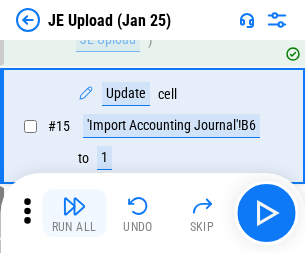 click at bounding box center (74, 206) 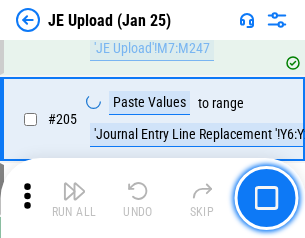 scroll, scrollTop: 4826, scrollLeft: 0, axis: vertical 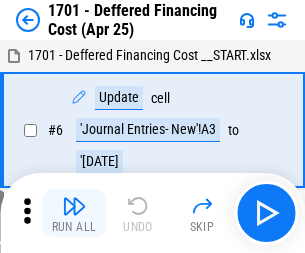 click at bounding box center (74, 206) 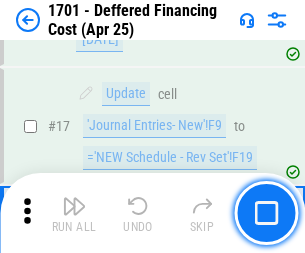 scroll, scrollTop: 240, scrollLeft: 0, axis: vertical 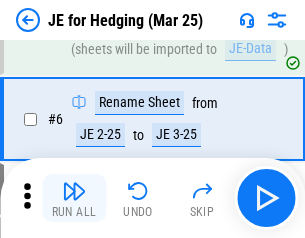 click at bounding box center (74, 191) 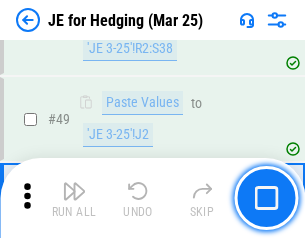 scroll, scrollTop: 1295, scrollLeft: 0, axis: vertical 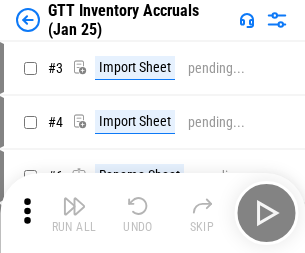 click at bounding box center (74, 206) 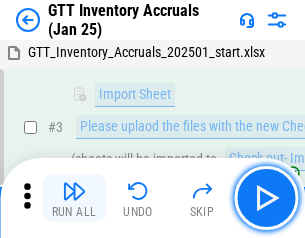 scroll, scrollTop: 129, scrollLeft: 0, axis: vertical 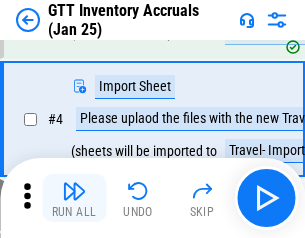 click at bounding box center (74, 191) 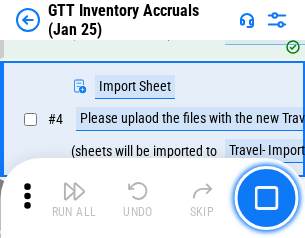 scroll, scrollTop: 231, scrollLeft: 0, axis: vertical 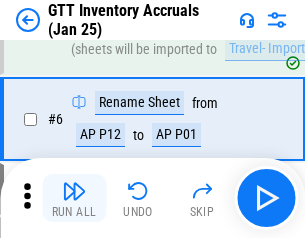 click at bounding box center [74, 191] 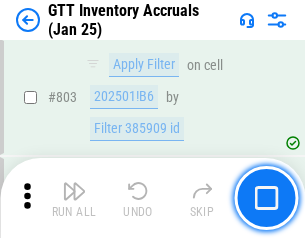 scroll, scrollTop: 15180, scrollLeft: 0, axis: vertical 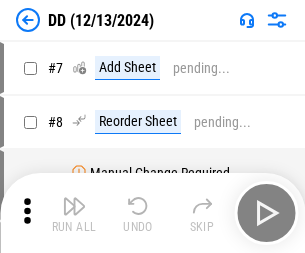 click at bounding box center (74, 206) 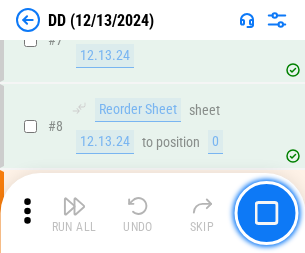 scroll, scrollTop: 193, scrollLeft: 0, axis: vertical 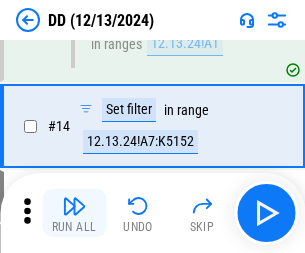 click at bounding box center (74, 206) 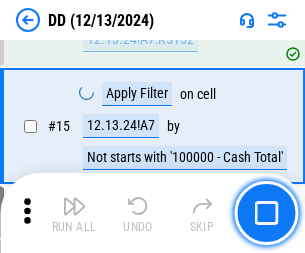 scroll, scrollTop: 514, scrollLeft: 0, axis: vertical 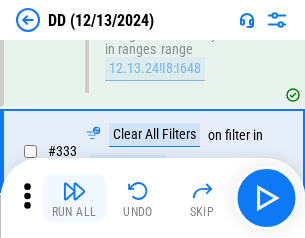 click at bounding box center [74, 191] 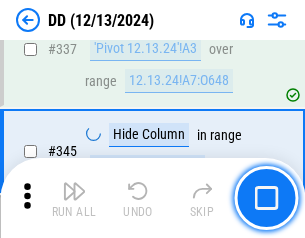 scroll, scrollTop: 9572, scrollLeft: 0, axis: vertical 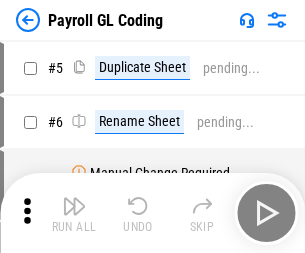 click at bounding box center (74, 206) 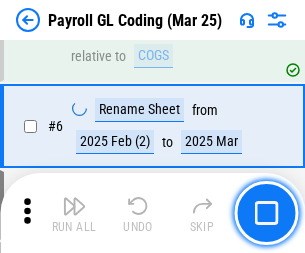 scroll, scrollTop: 240, scrollLeft: 0, axis: vertical 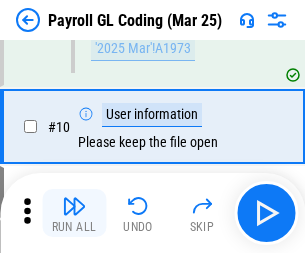click at bounding box center (74, 206) 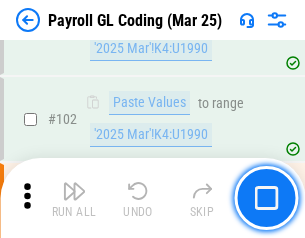 scroll, scrollTop: 4692, scrollLeft: 0, axis: vertical 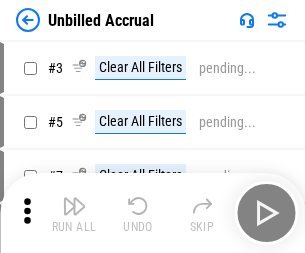 click at bounding box center [74, 206] 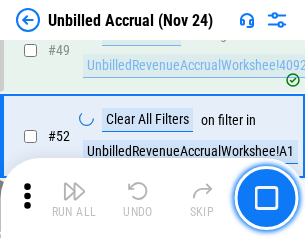 scroll, scrollTop: 1814, scrollLeft: 0, axis: vertical 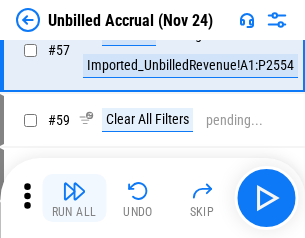 click at bounding box center (74, 191) 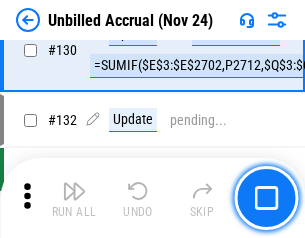 scroll, scrollTop: 5957, scrollLeft: 0, axis: vertical 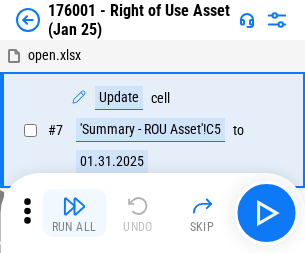click at bounding box center [74, 206] 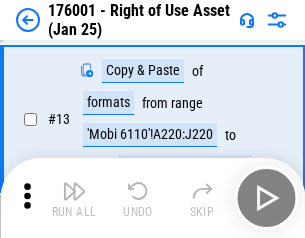 scroll, scrollTop: 129, scrollLeft: 0, axis: vertical 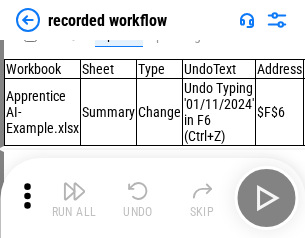 click at bounding box center [74, 191] 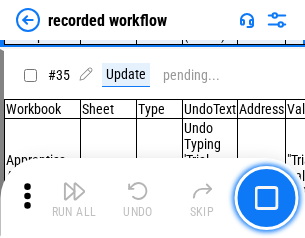 scroll, scrollTop: 6251, scrollLeft: 0, axis: vertical 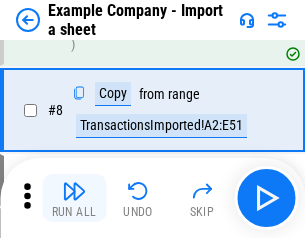 click at bounding box center (74, 191) 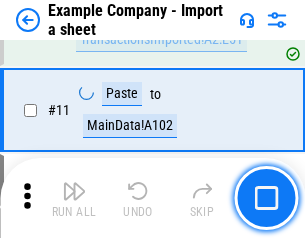 scroll, scrollTop: 442, scrollLeft: 0, axis: vertical 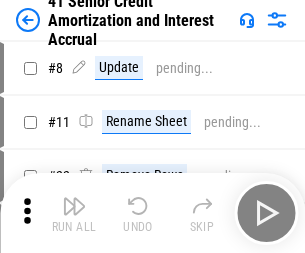 click at bounding box center (74, 206) 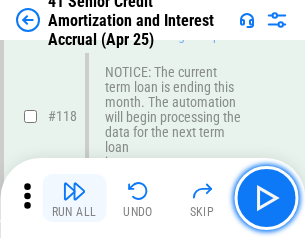 scroll, scrollTop: 1887, scrollLeft: 0, axis: vertical 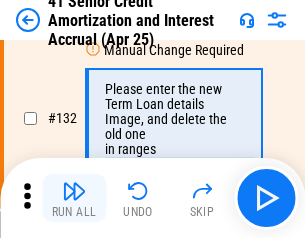 click at bounding box center (74, 191) 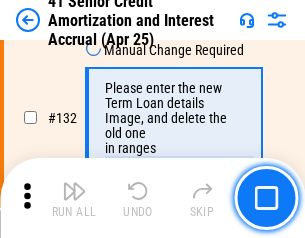 scroll, scrollTop: 2090, scrollLeft: 0, axis: vertical 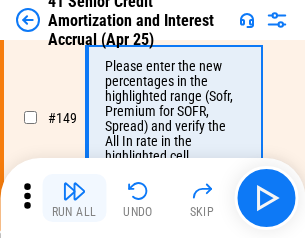click at bounding box center [74, 191] 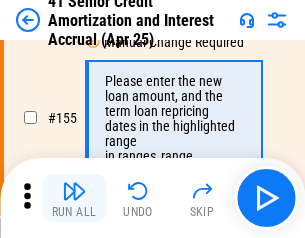 click at bounding box center [74, 191] 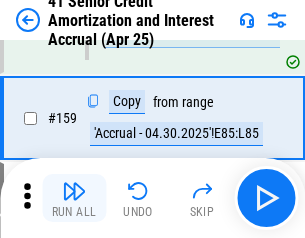 click at bounding box center (74, 191) 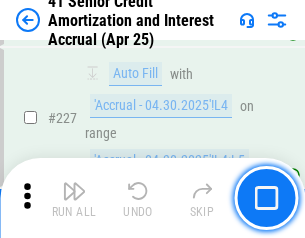scroll, scrollTop: 4479, scrollLeft: 0, axis: vertical 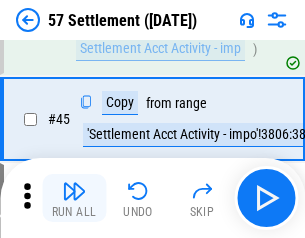 click at bounding box center (74, 191) 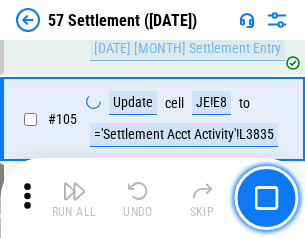 scroll, scrollTop: 1263, scrollLeft: 0, axis: vertical 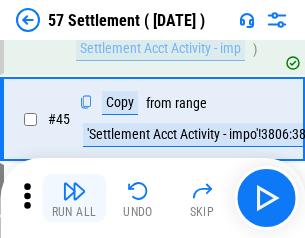 click at bounding box center (74, 191) 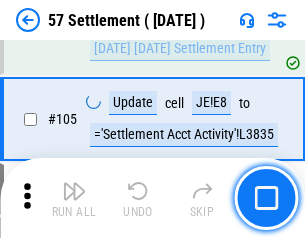 scroll, scrollTop: 1263, scrollLeft: 0, axis: vertical 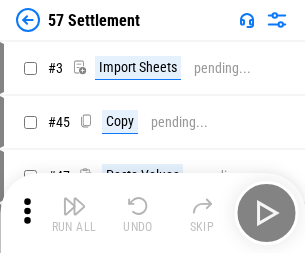 click at bounding box center [74, 206] 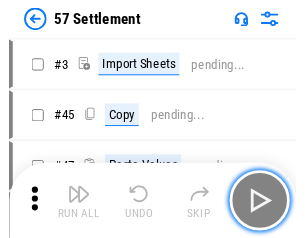 scroll, scrollTop: 19, scrollLeft: 0, axis: vertical 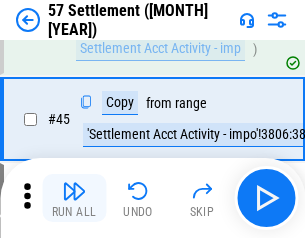click at bounding box center [74, 191] 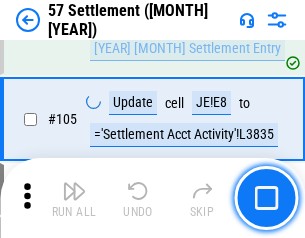scroll, scrollTop: 1263, scrollLeft: 0, axis: vertical 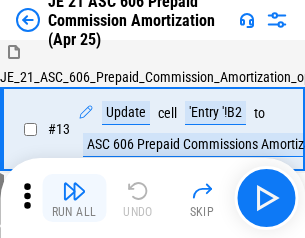 click at bounding box center [74, 191] 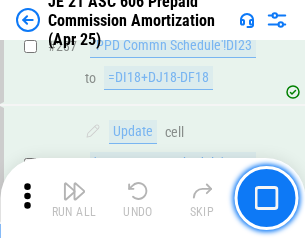 scroll, scrollTop: 3680, scrollLeft: 0, axis: vertical 